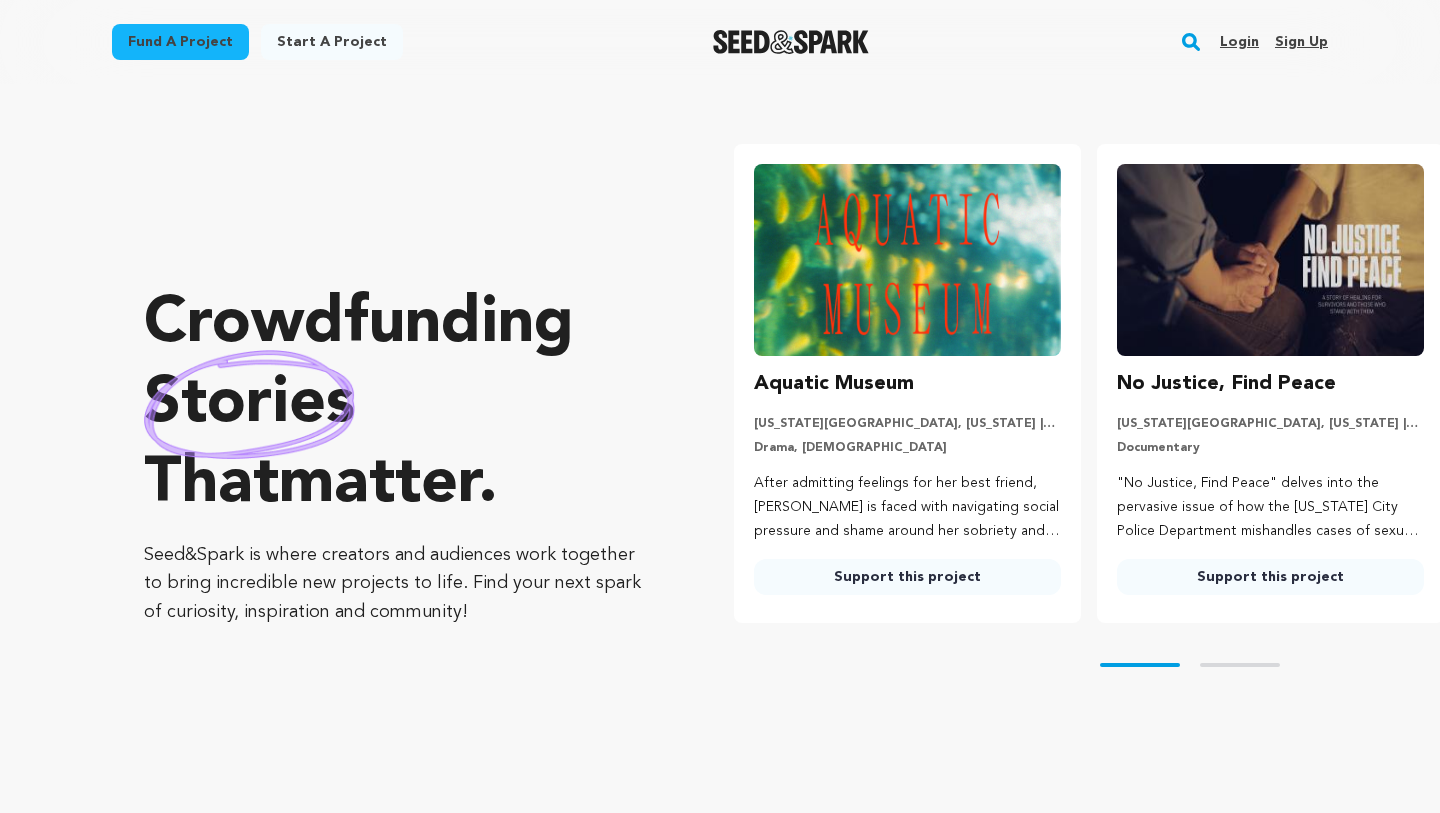 scroll, scrollTop: 0, scrollLeft: 0, axis: both 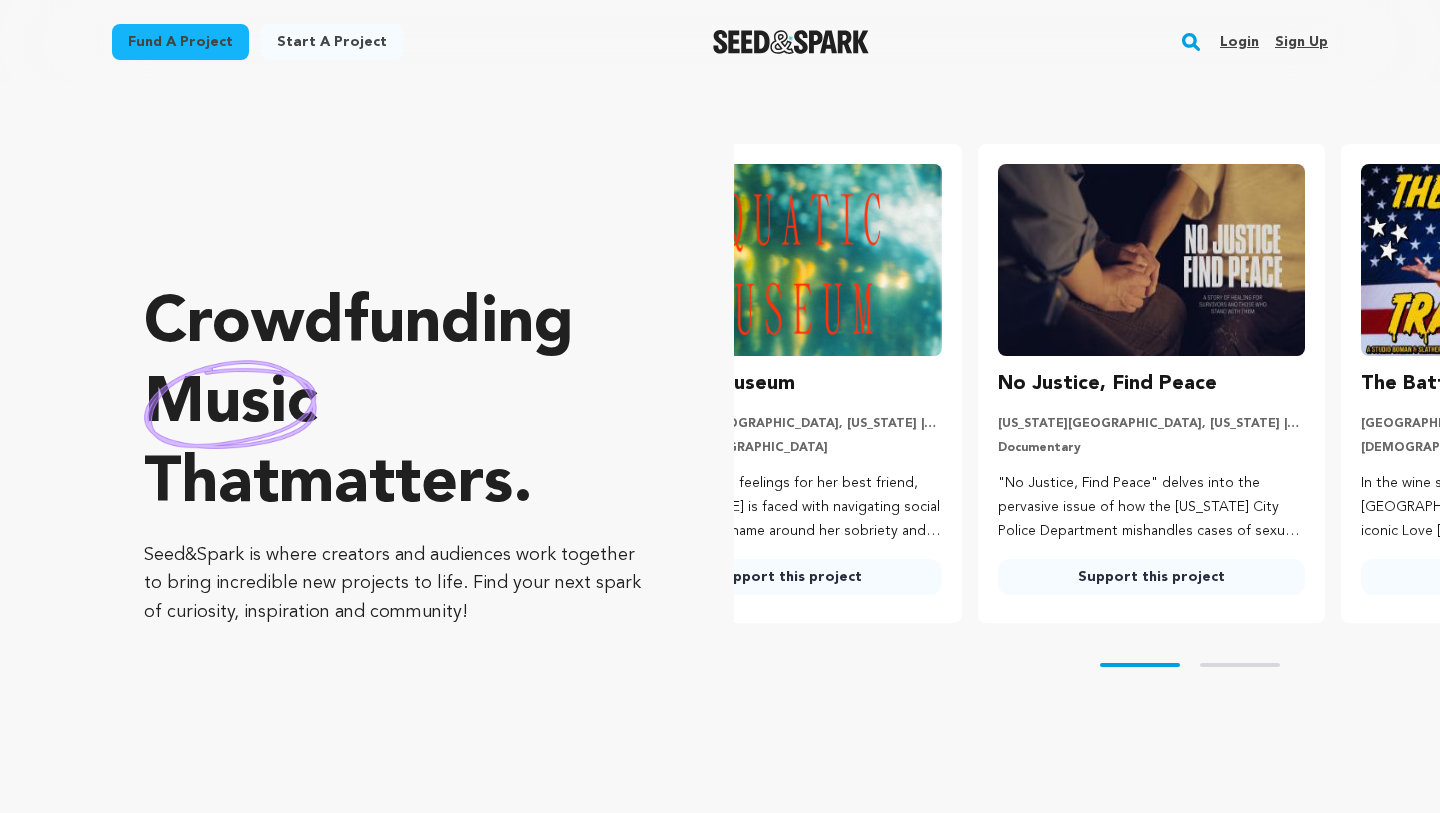 click on "Start a project" at bounding box center [332, 42] 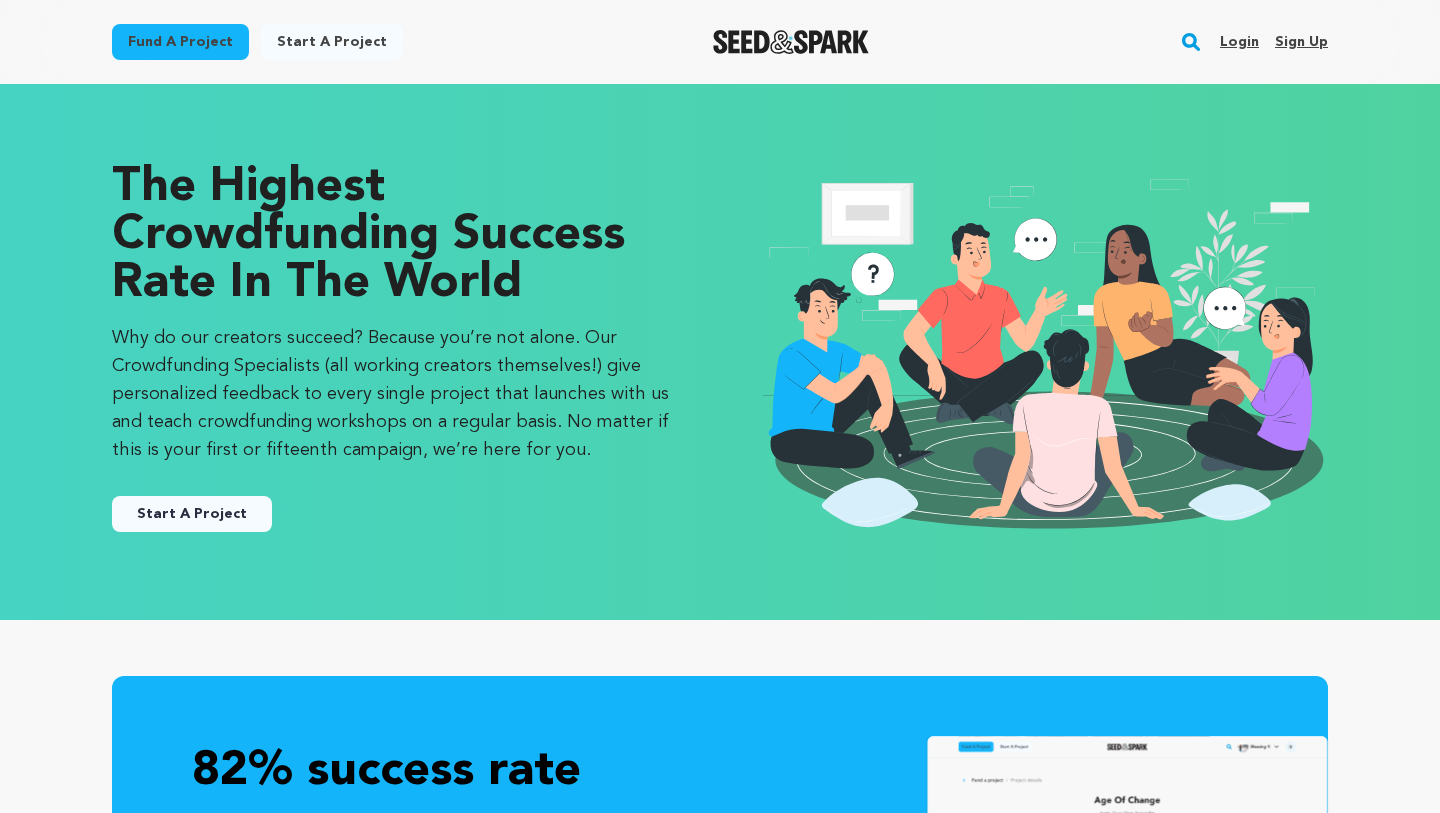 scroll, scrollTop: 0, scrollLeft: 0, axis: both 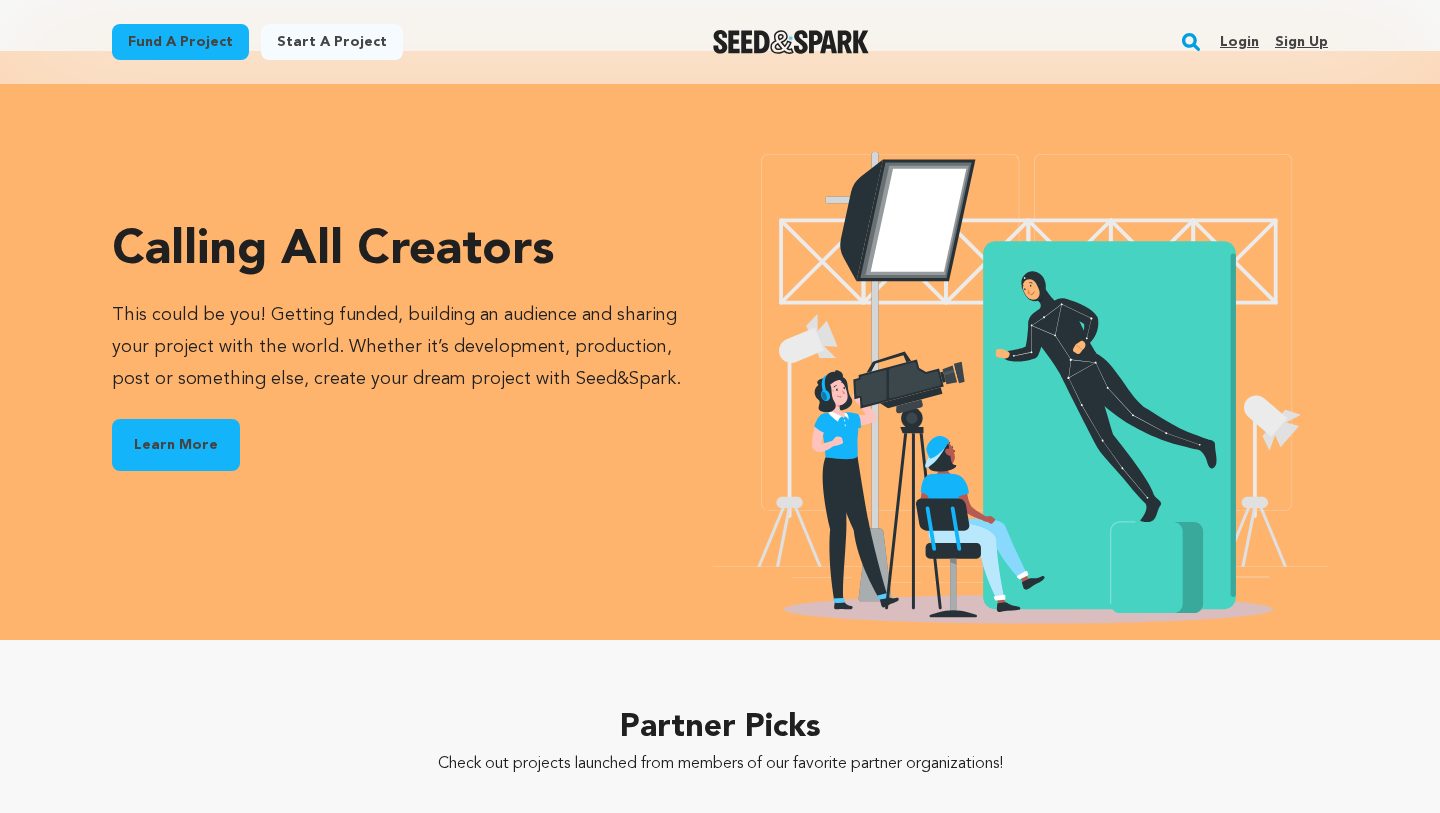 click on "Learn More" at bounding box center (176, 445) 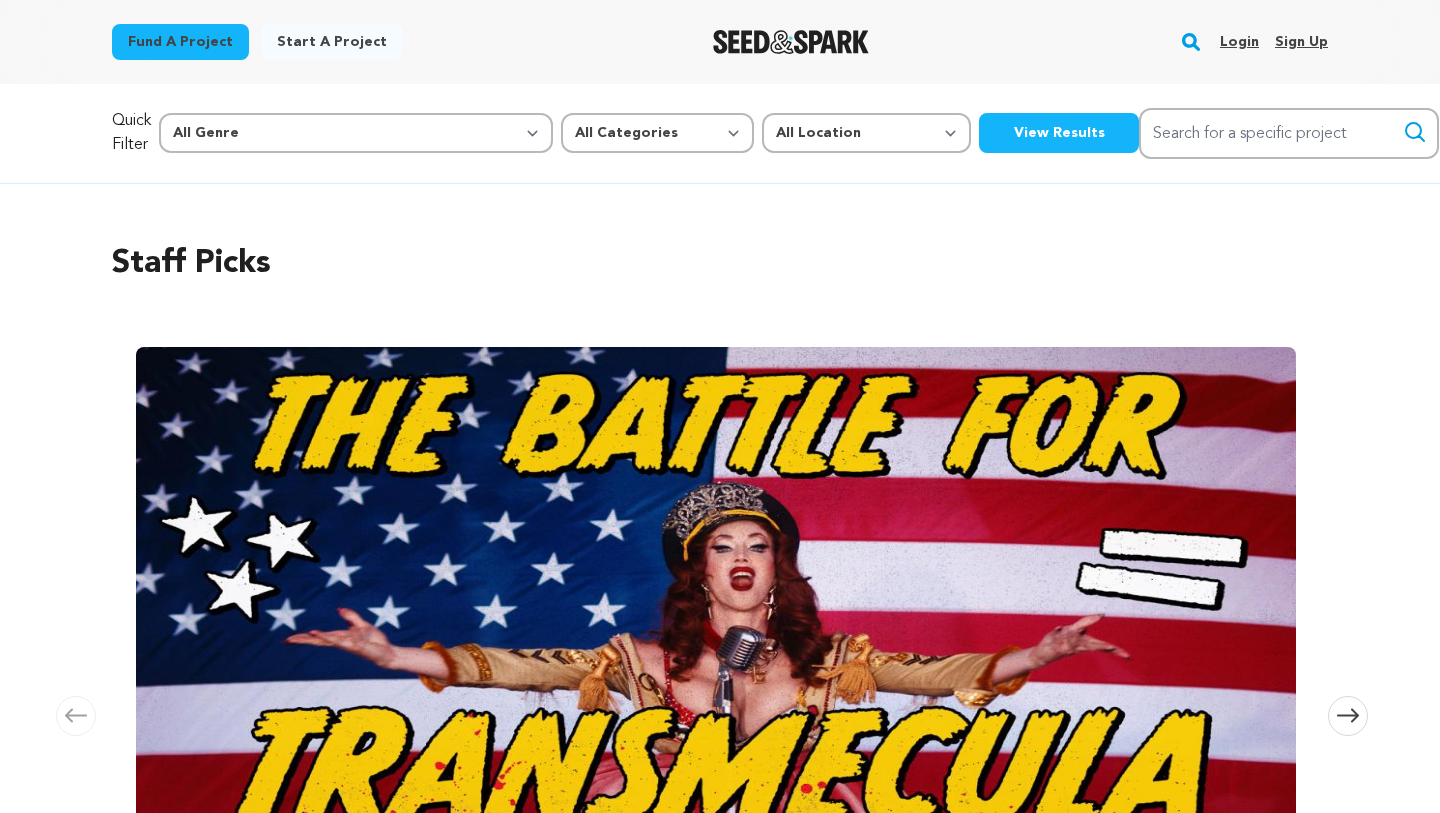 scroll, scrollTop: 0, scrollLeft: 0, axis: both 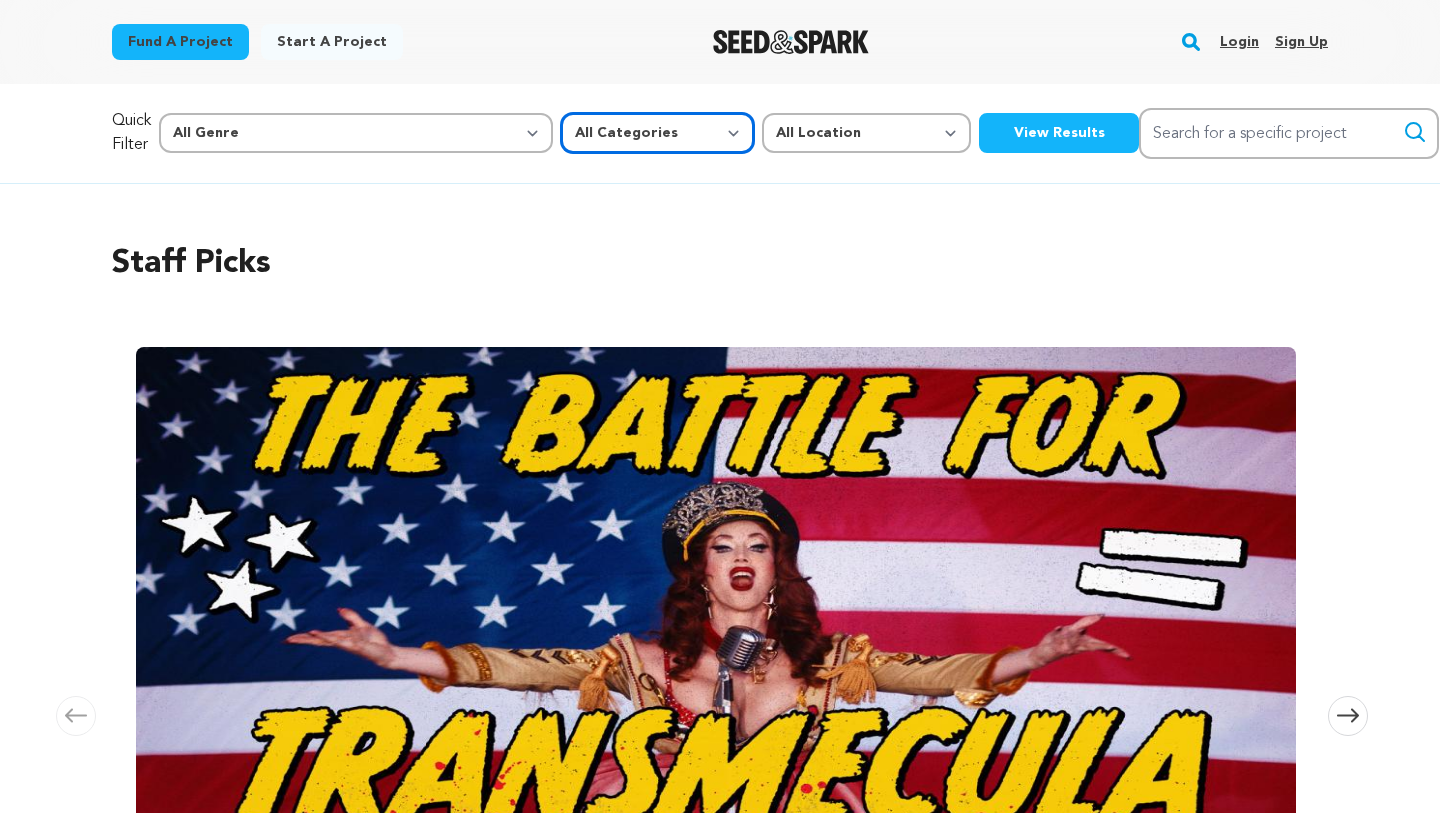 select on "10888" 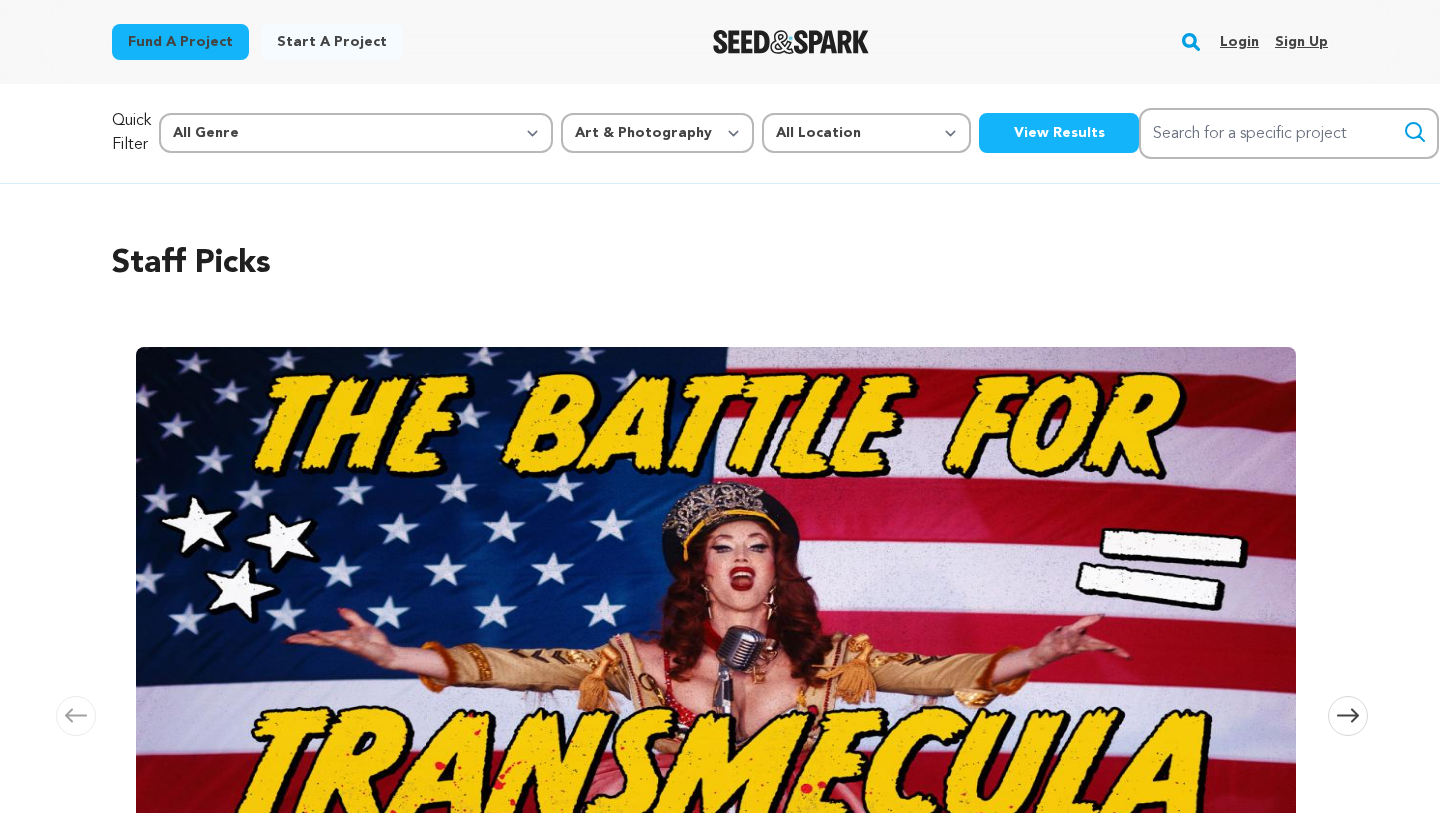 click on "View Results" at bounding box center (1059, 133) 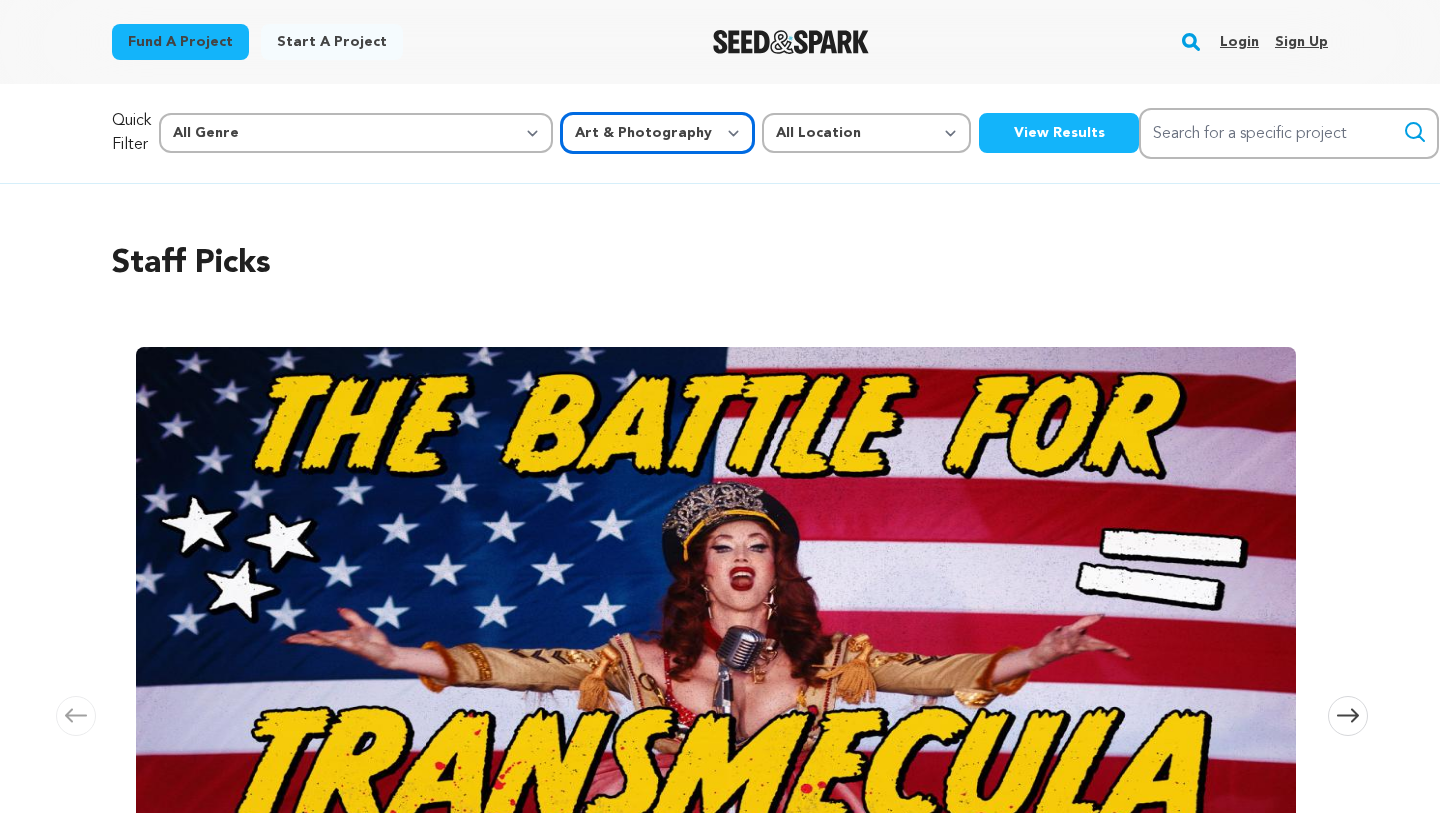 select 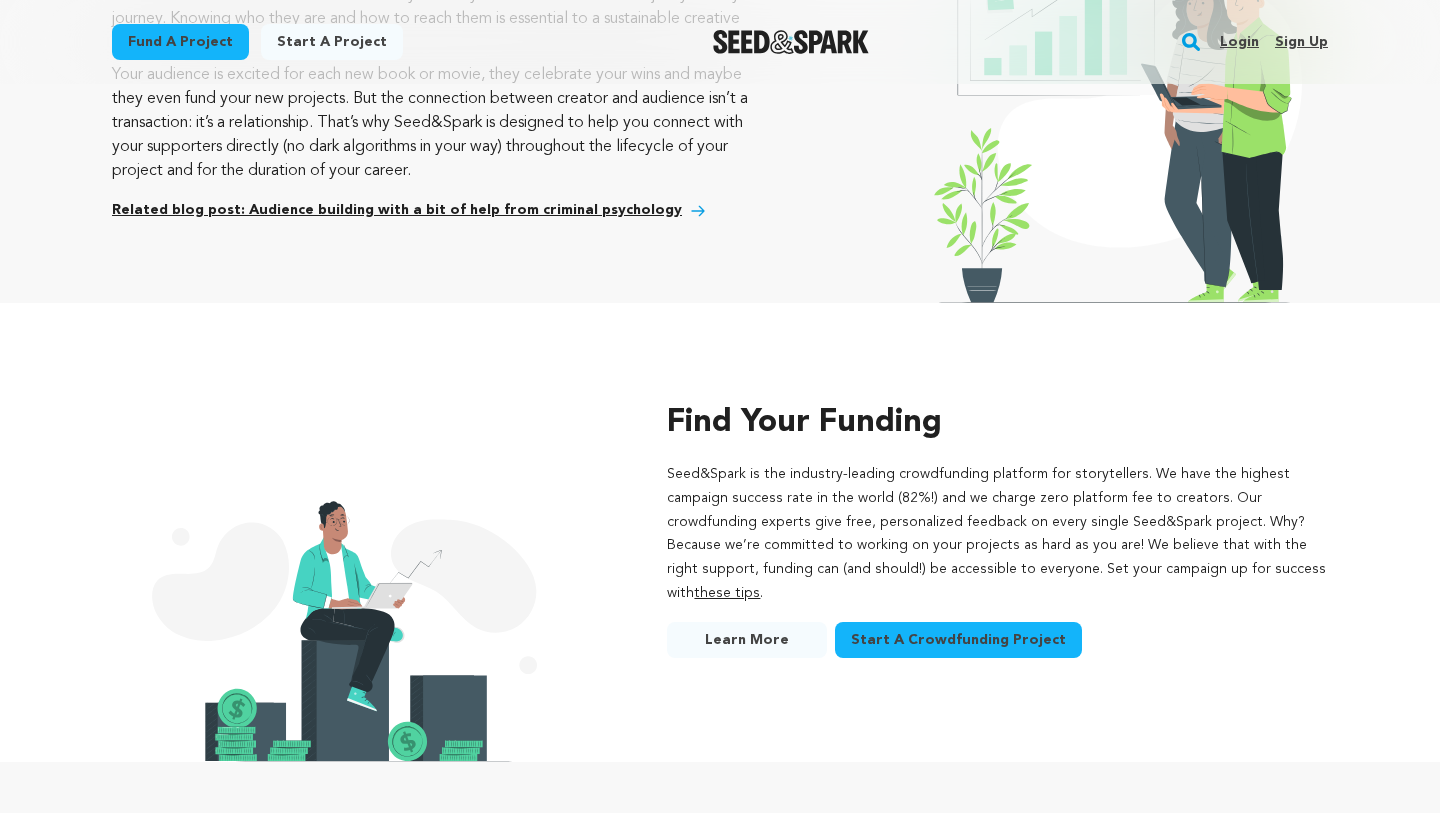 scroll, scrollTop: 783, scrollLeft: 0, axis: vertical 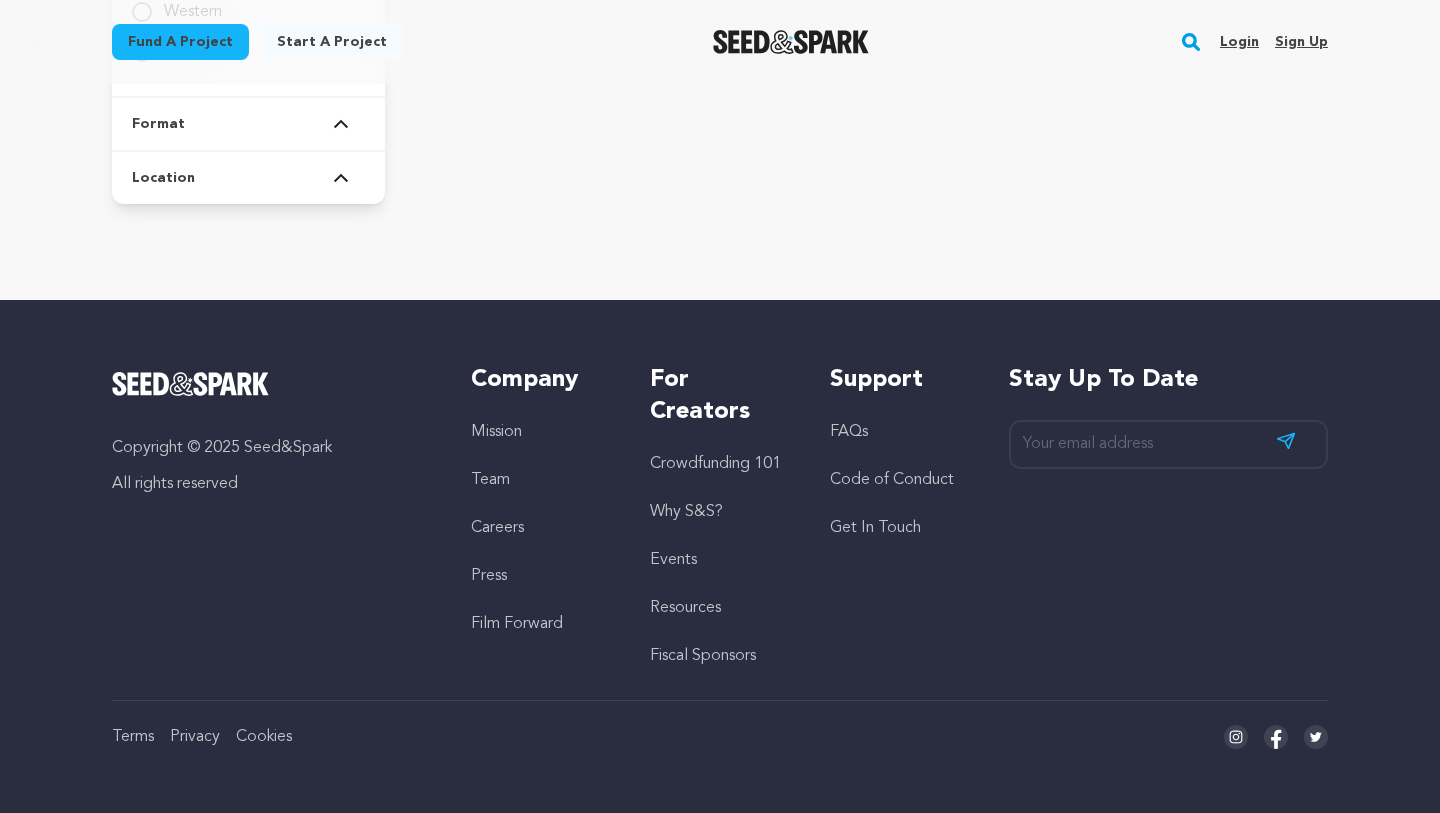 click on "Format" at bounding box center [248, 124] 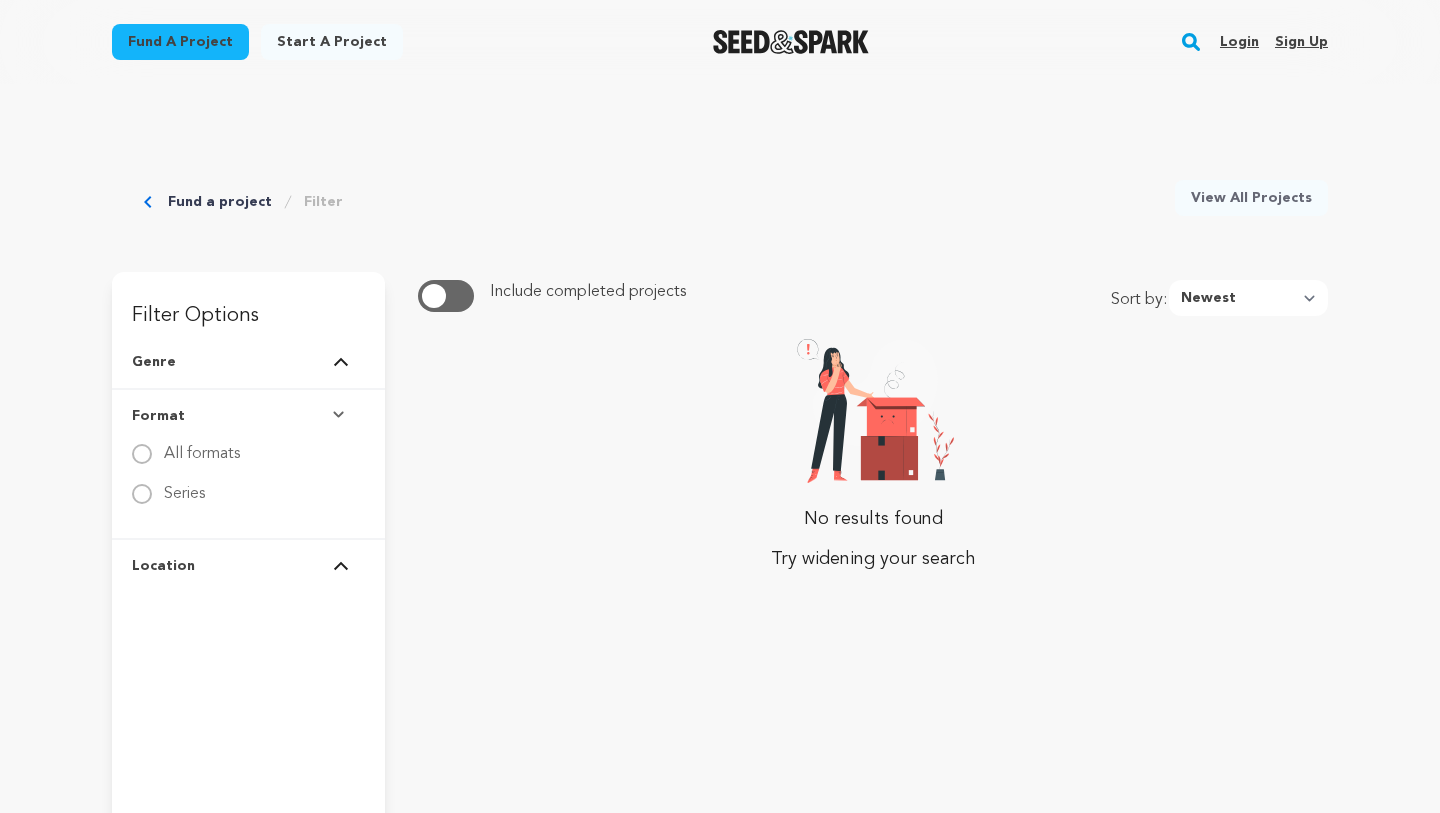 scroll, scrollTop: 0, scrollLeft: 0, axis: both 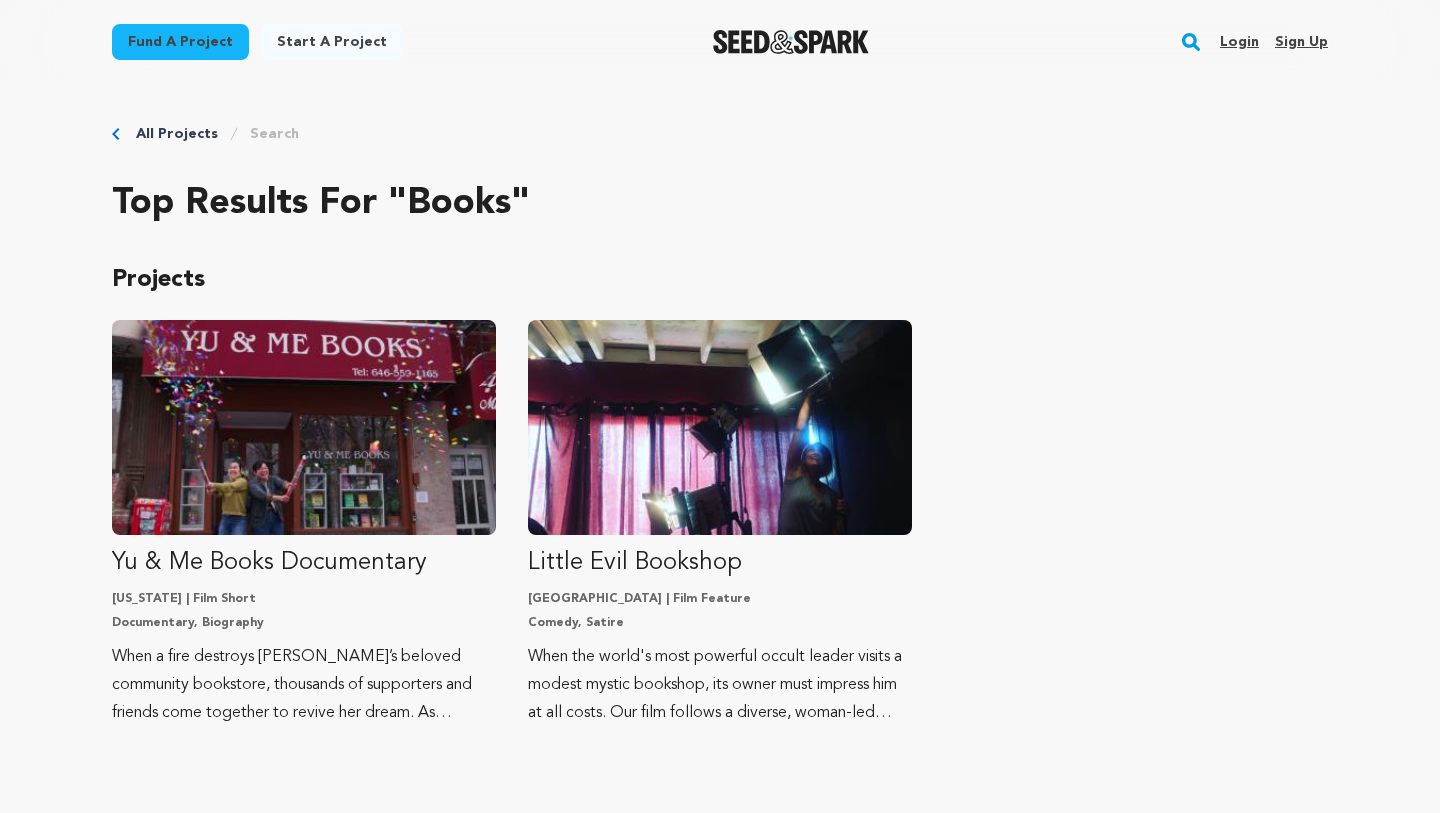 click 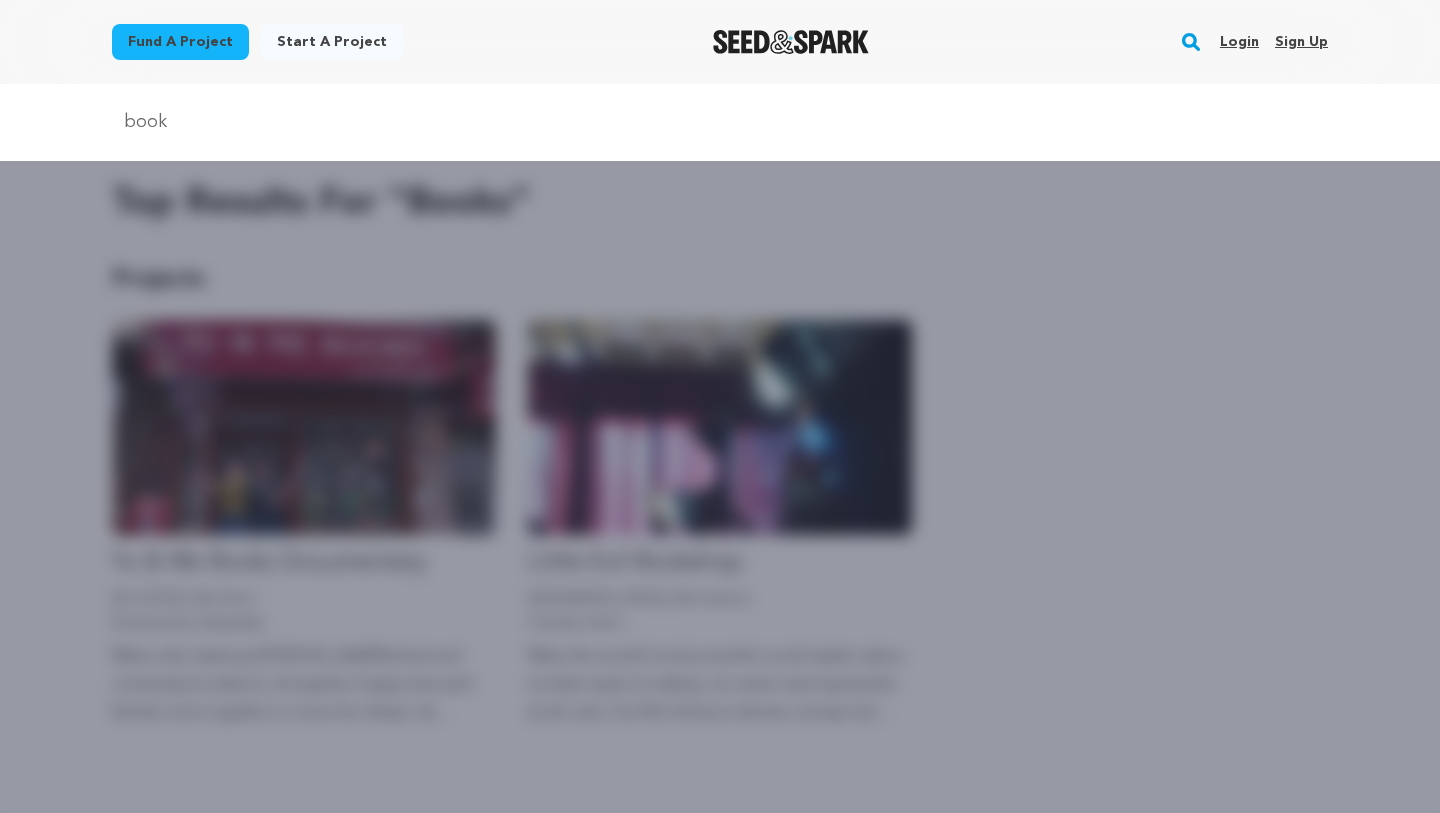 type on "book" 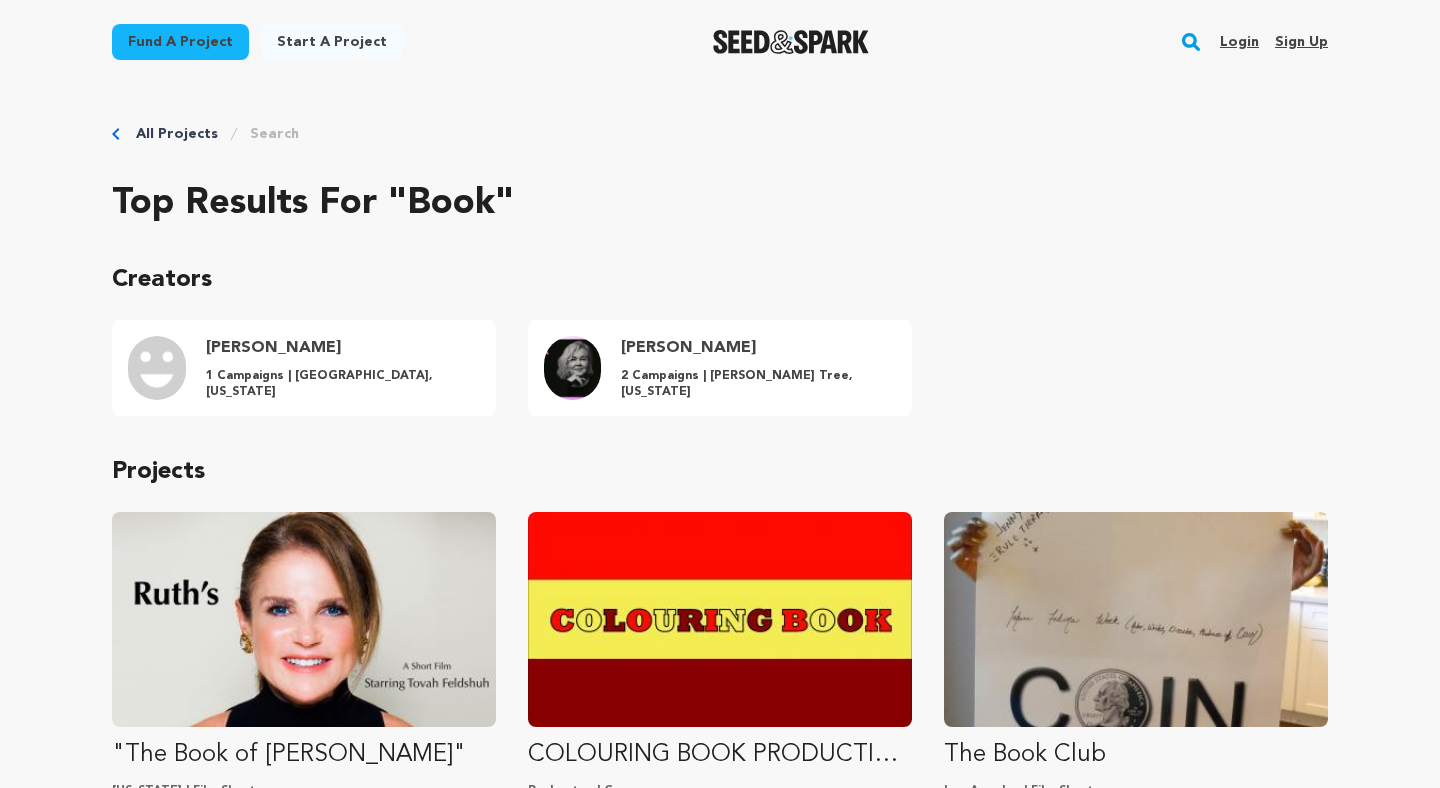 scroll, scrollTop: 13, scrollLeft: 0, axis: vertical 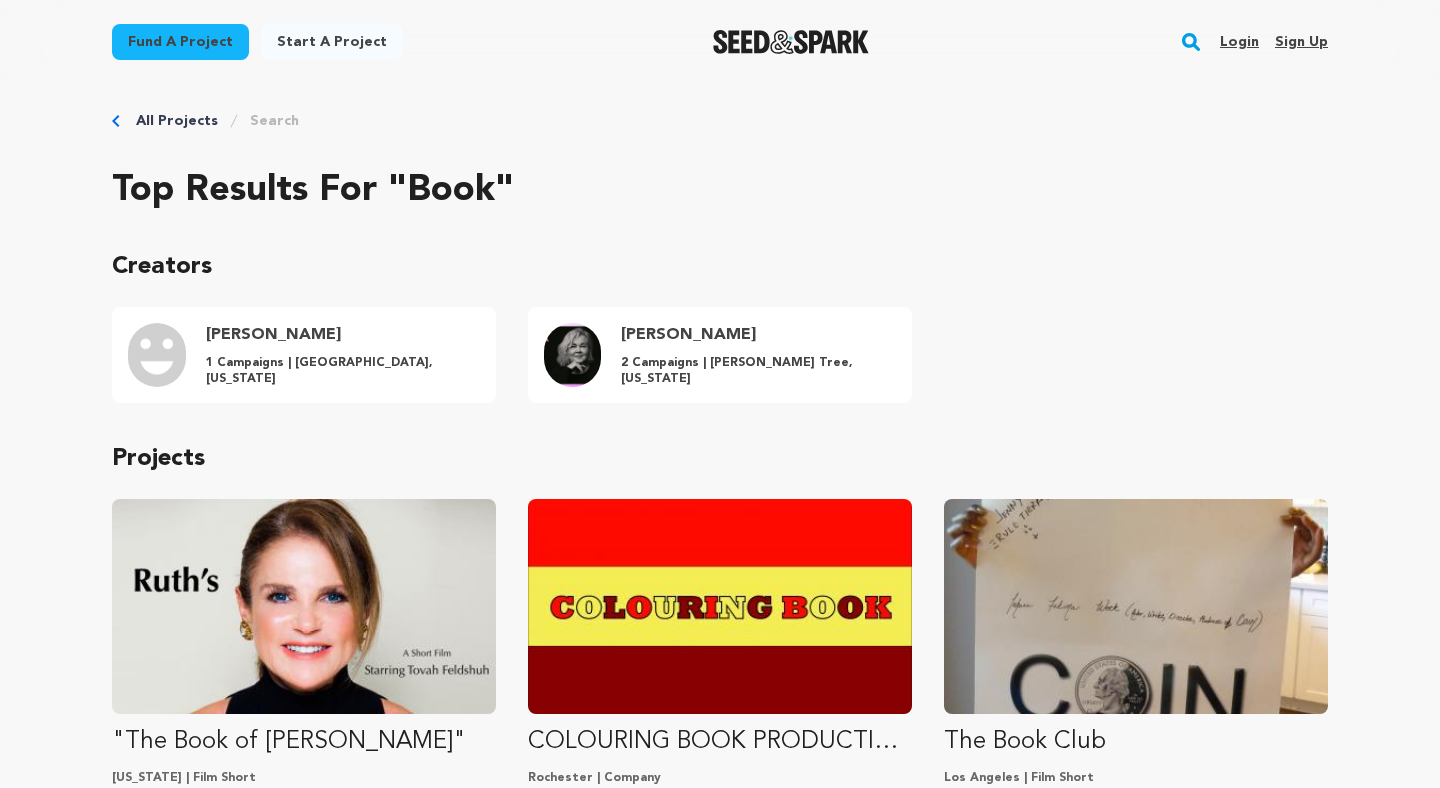 click on "Fund a project" at bounding box center (180, 42) 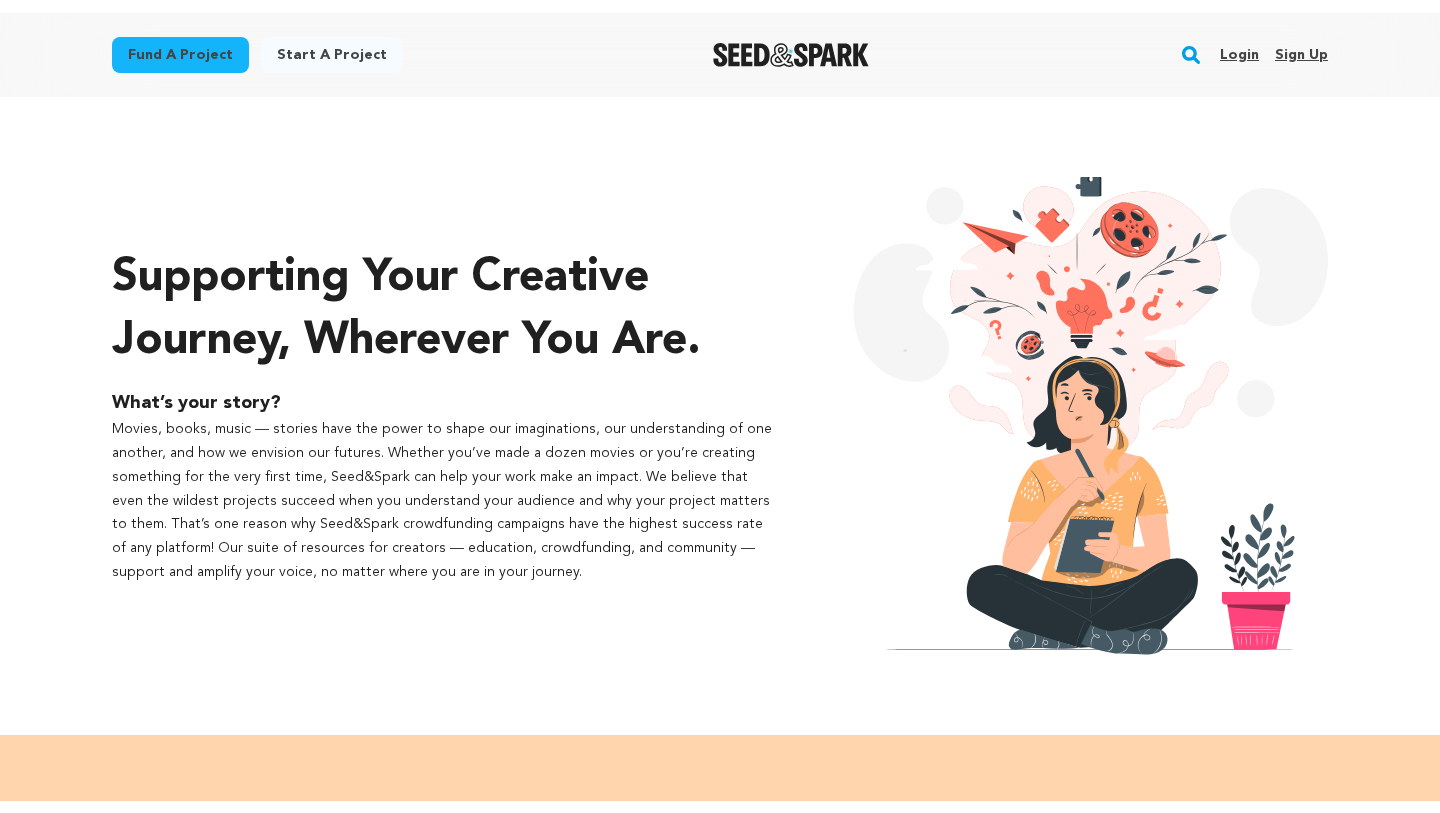 scroll, scrollTop: 0, scrollLeft: 0, axis: both 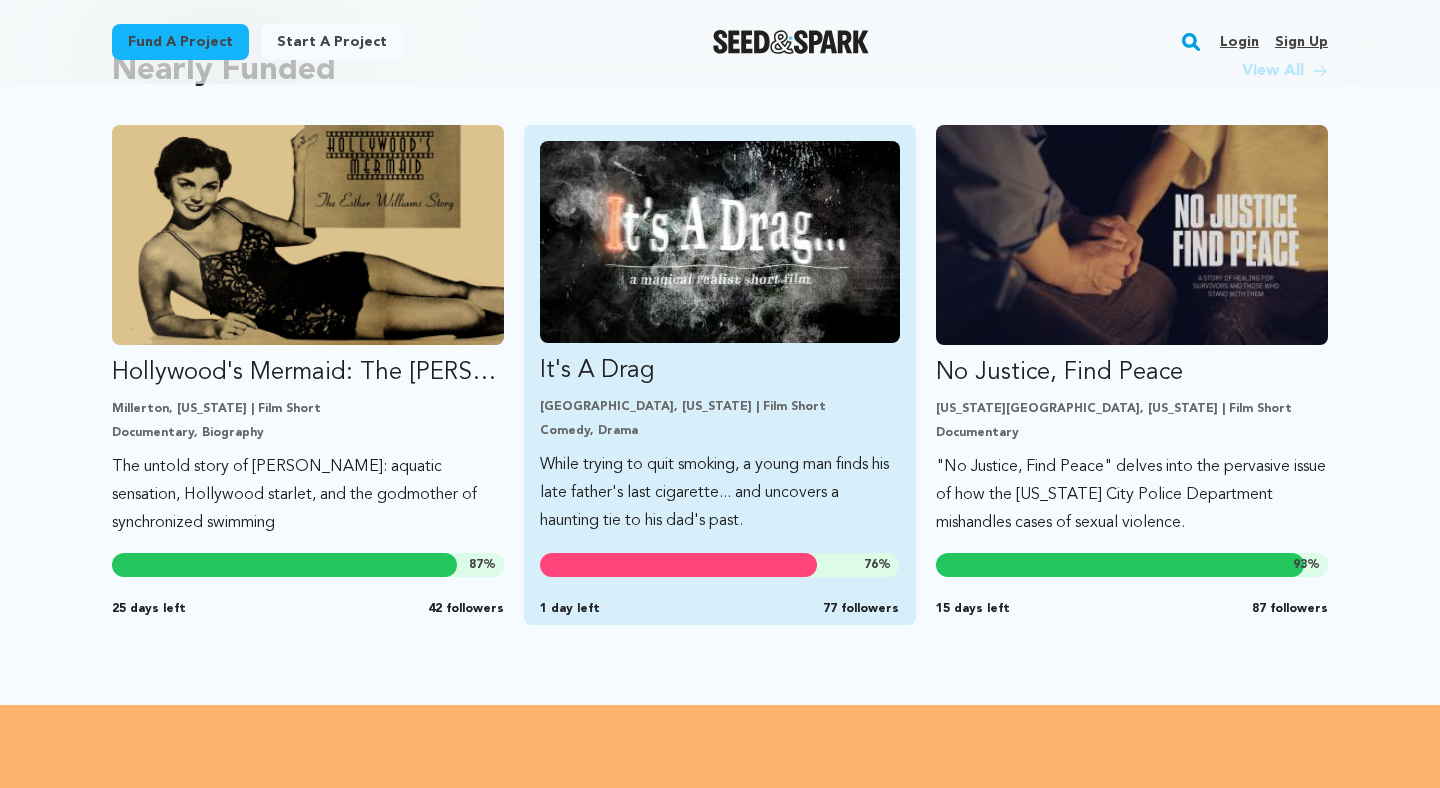 click at bounding box center (720, 242) 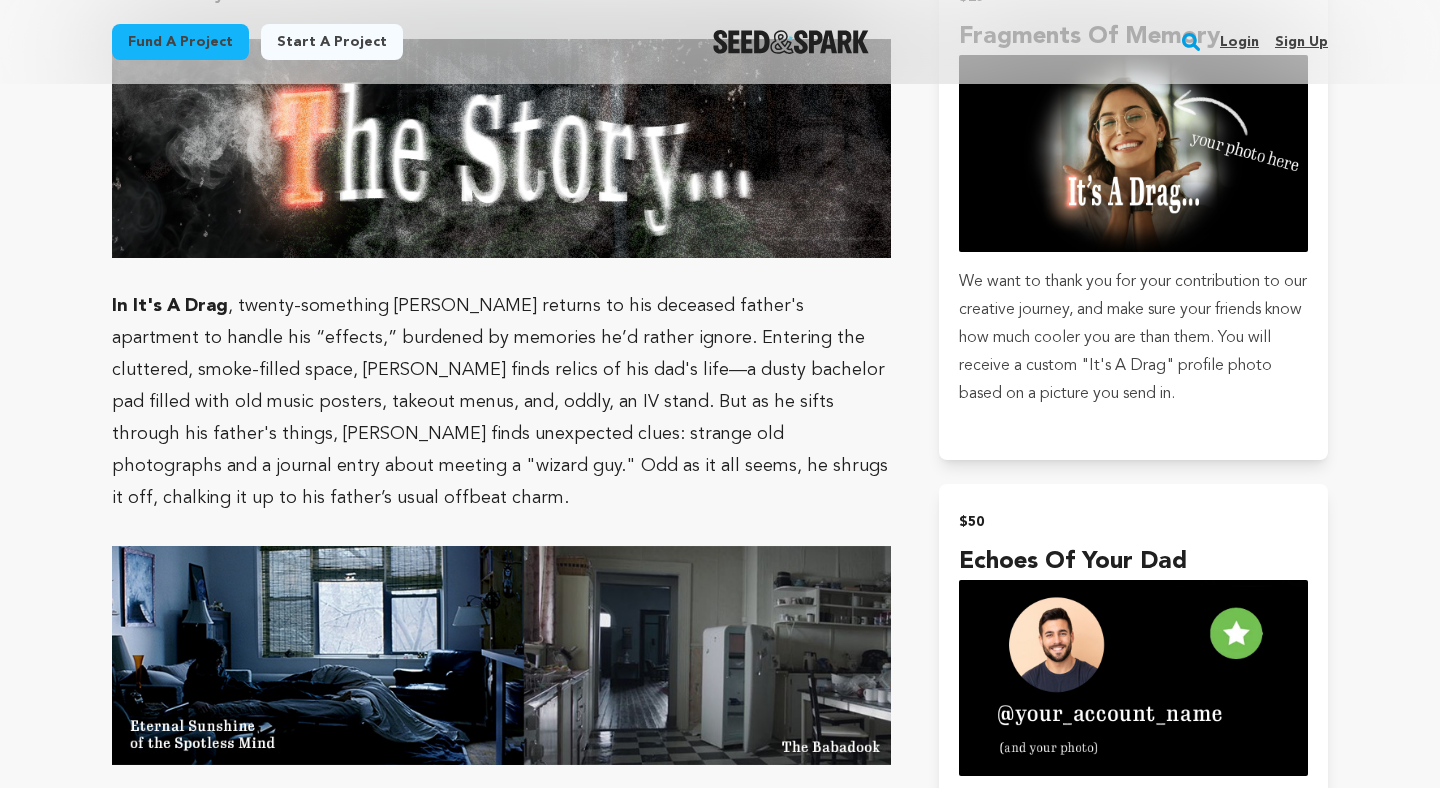 scroll, scrollTop: 1689, scrollLeft: 0, axis: vertical 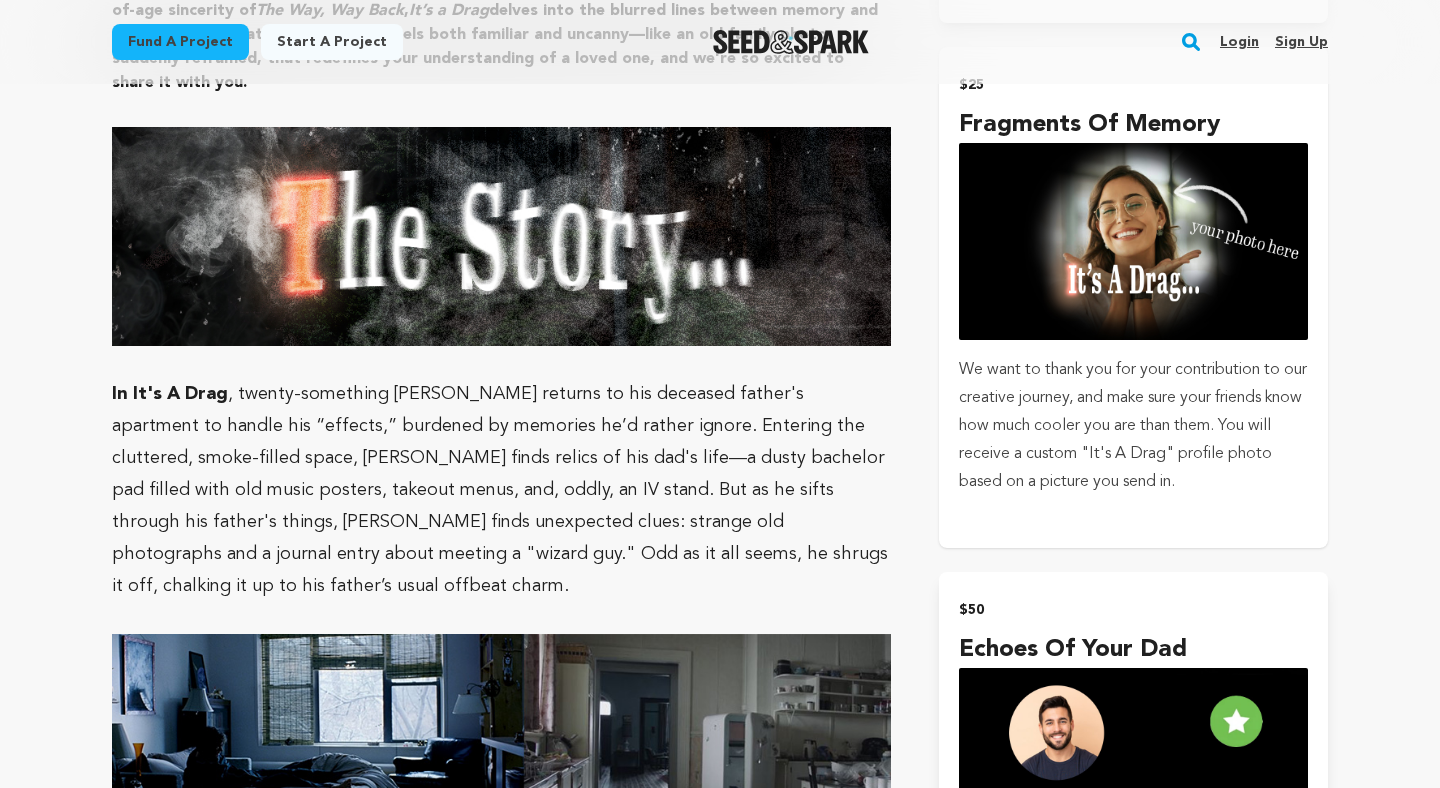 click at bounding box center (1133, 241) 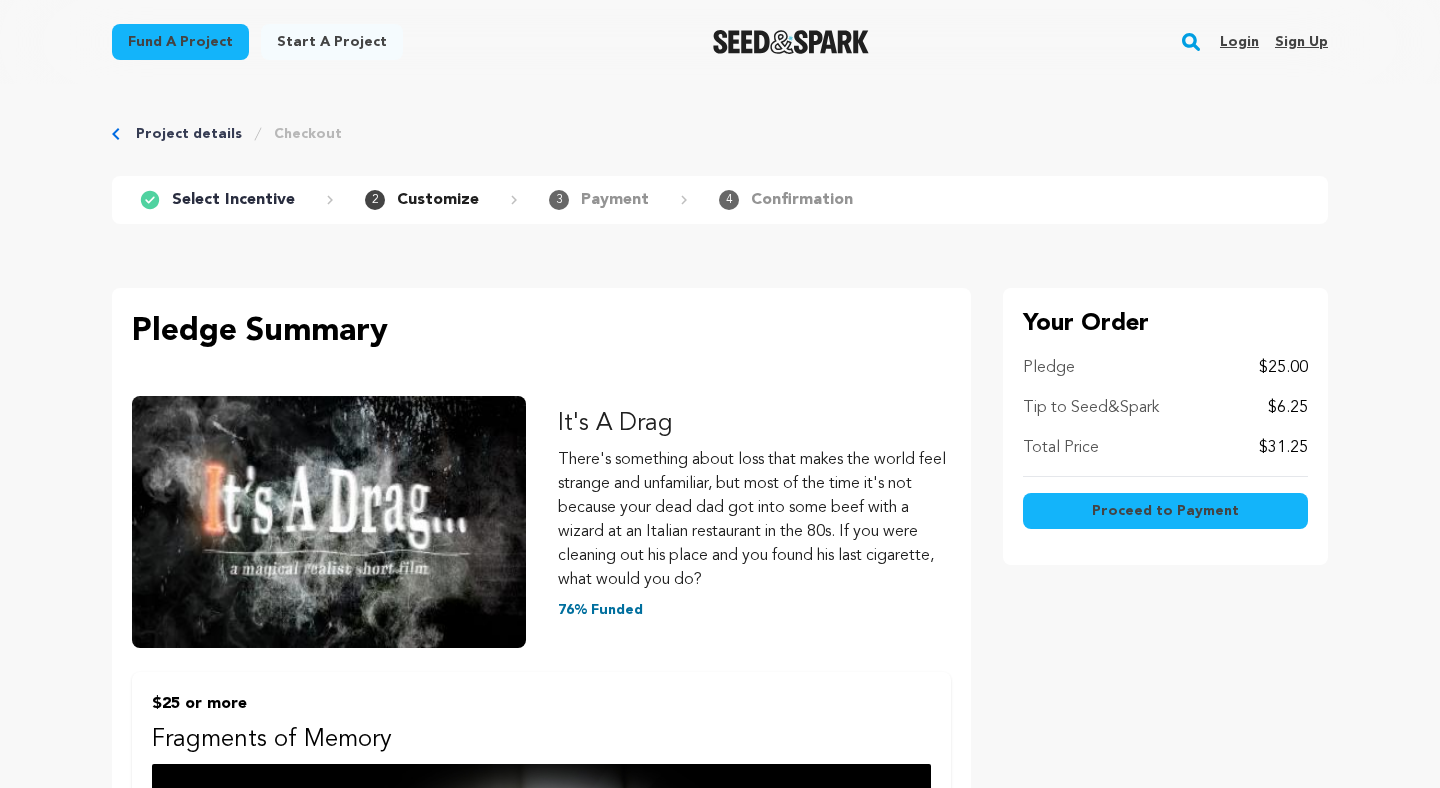 scroll, scrollTop: 0, scrollLeft: 0, axis: both 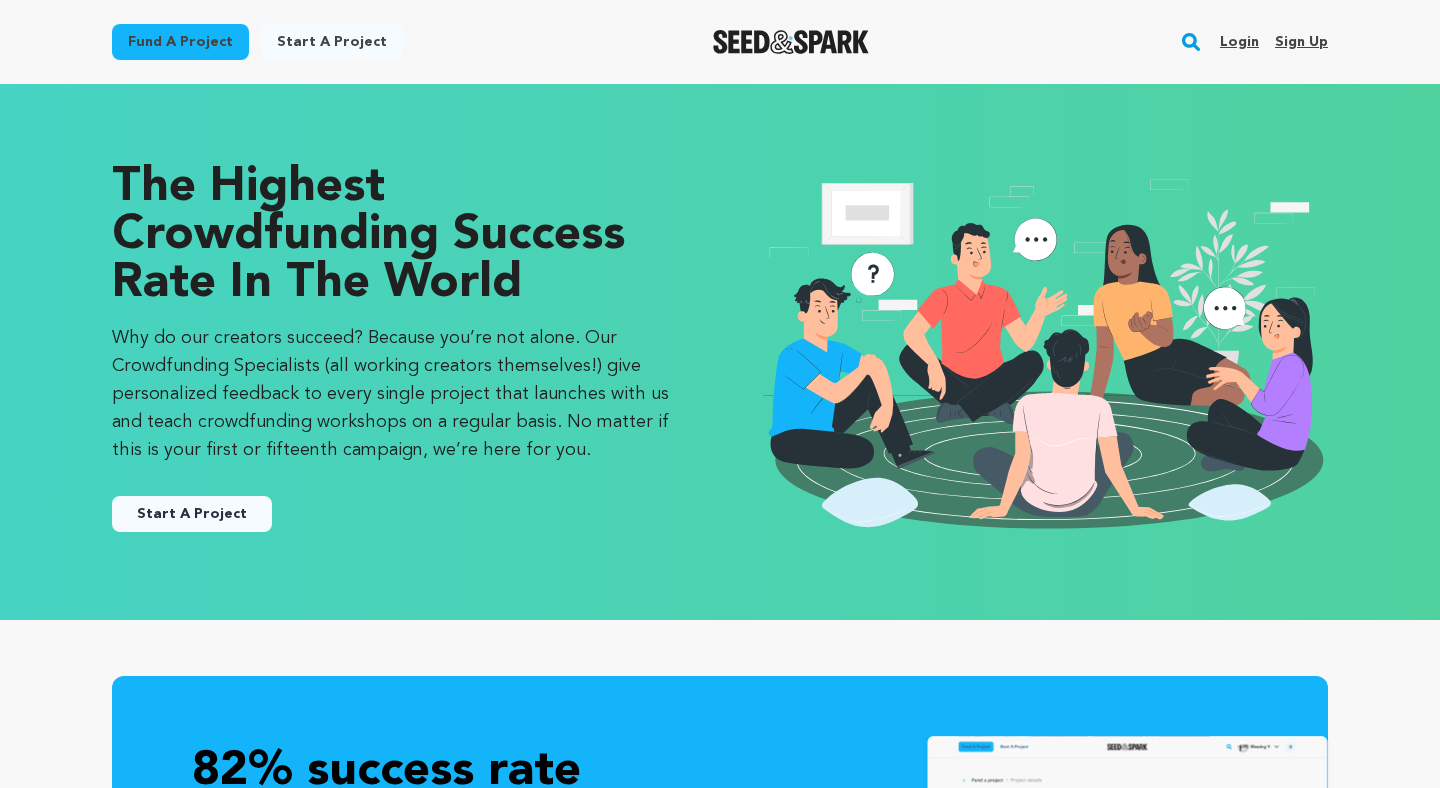 click on "Start a project" at bounding box center (332, 42) 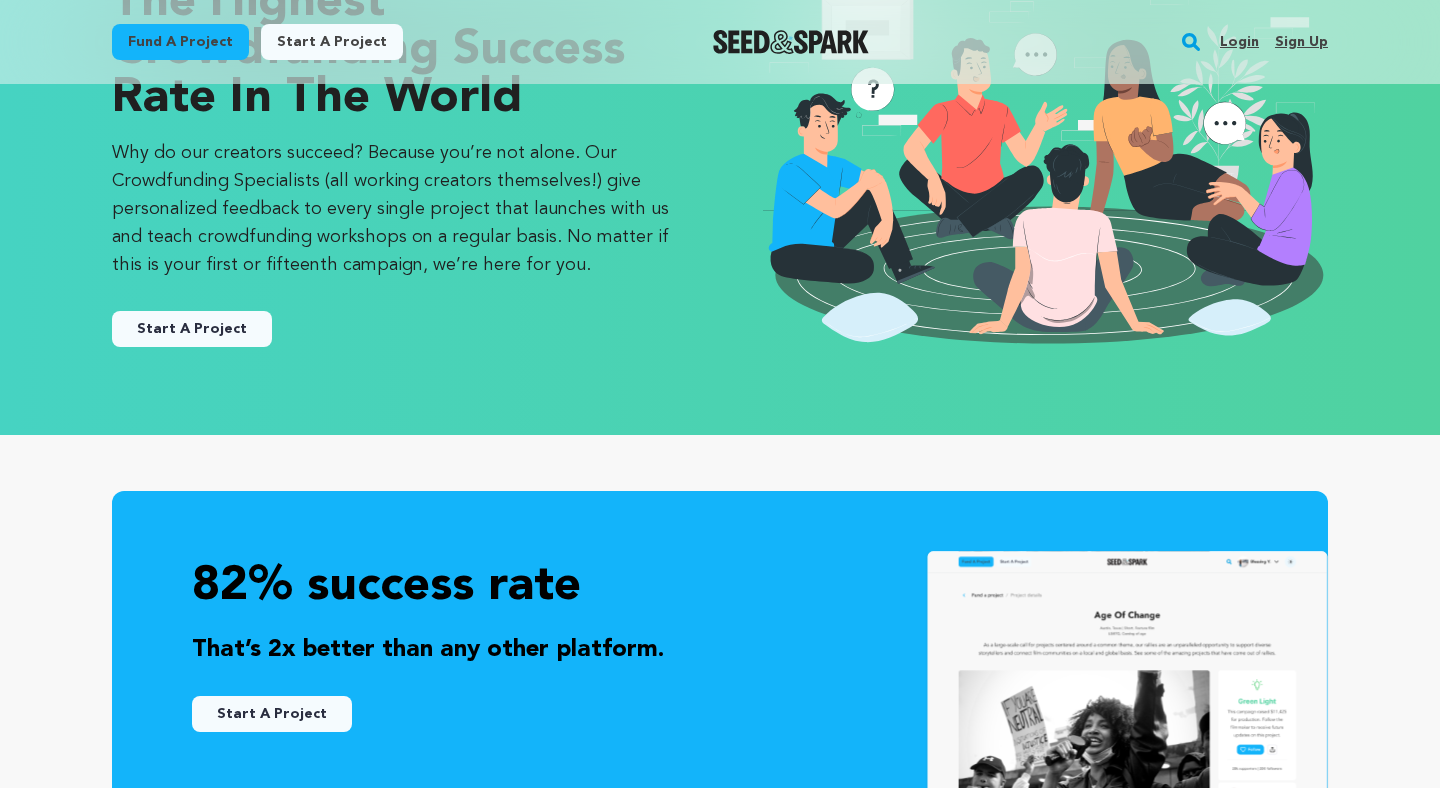 scroll, scrollTop: 319, scrollLeft: 0, axis: vertical 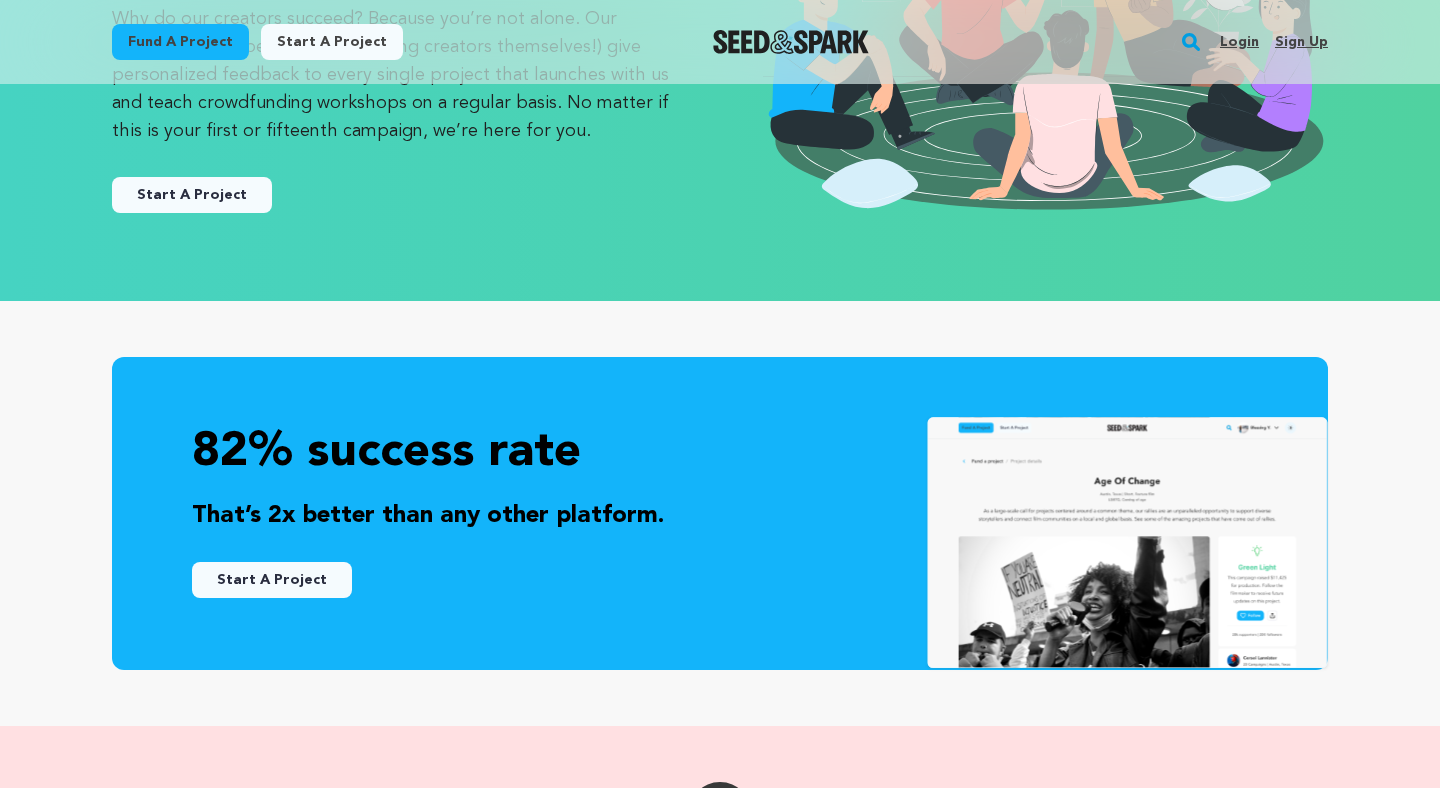 click on "Start A Project" at bounding box center (192, 195) 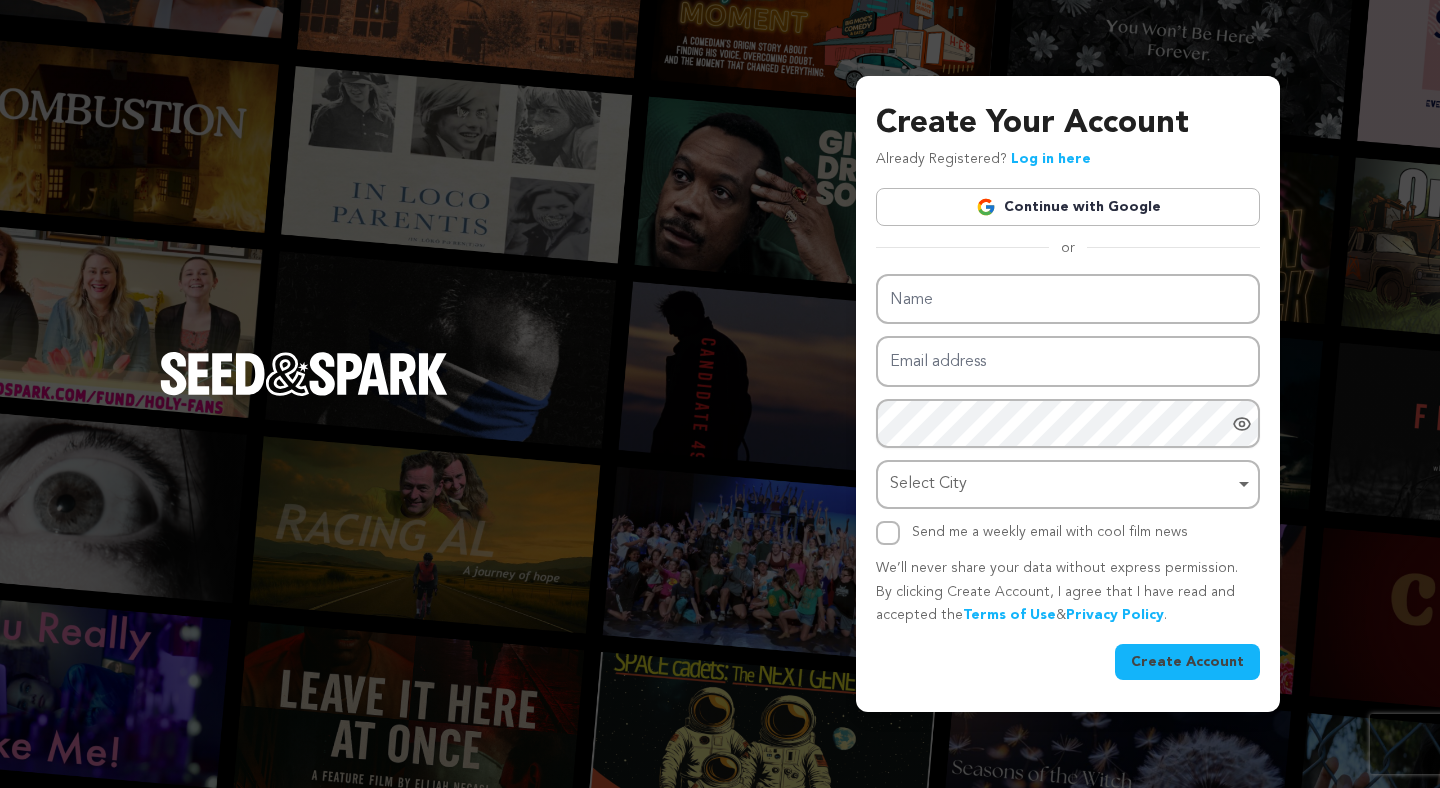 scroll, scrollTop: 0, scrollLeft: 0, axis: both 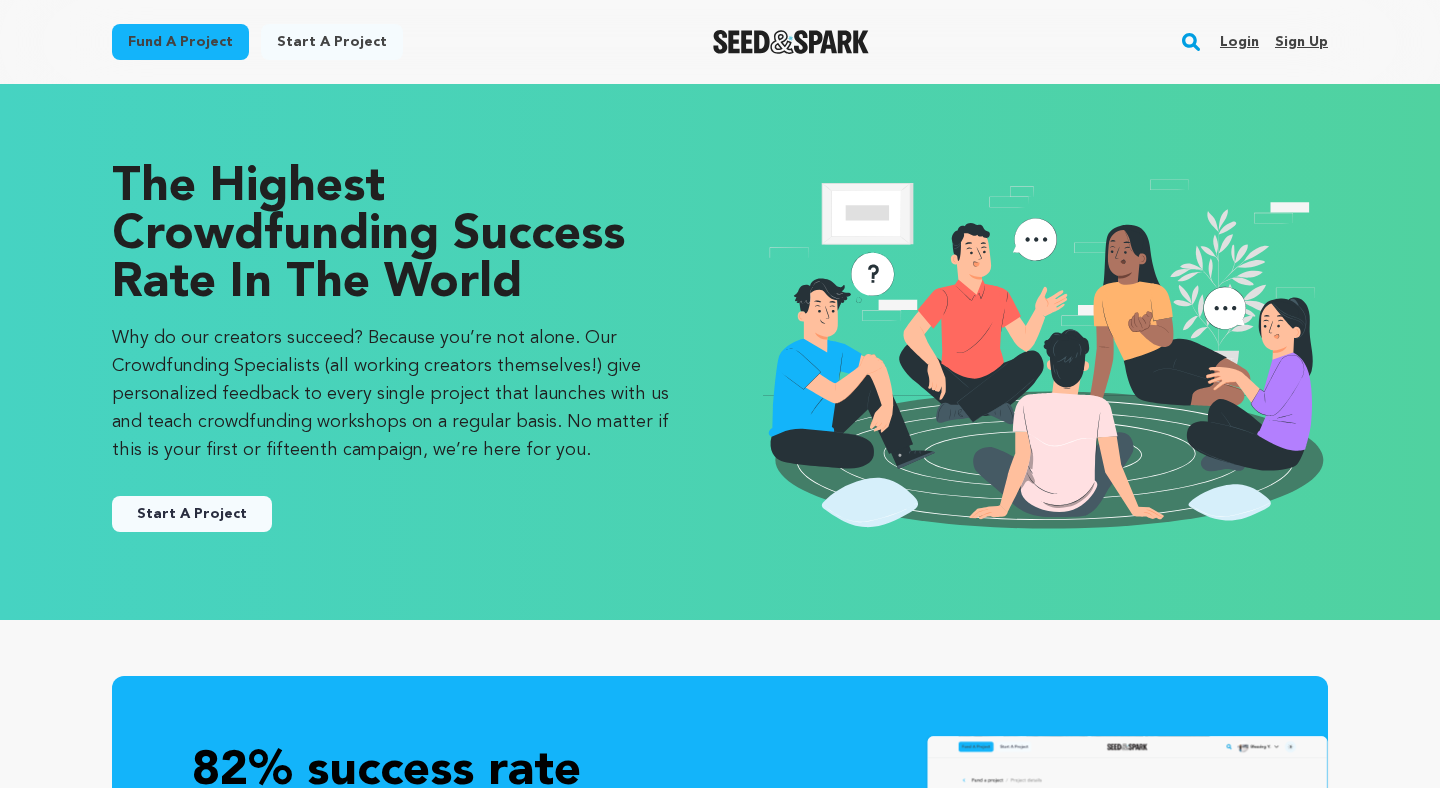 click on "Fund a project" at bounding box center (180, 42) 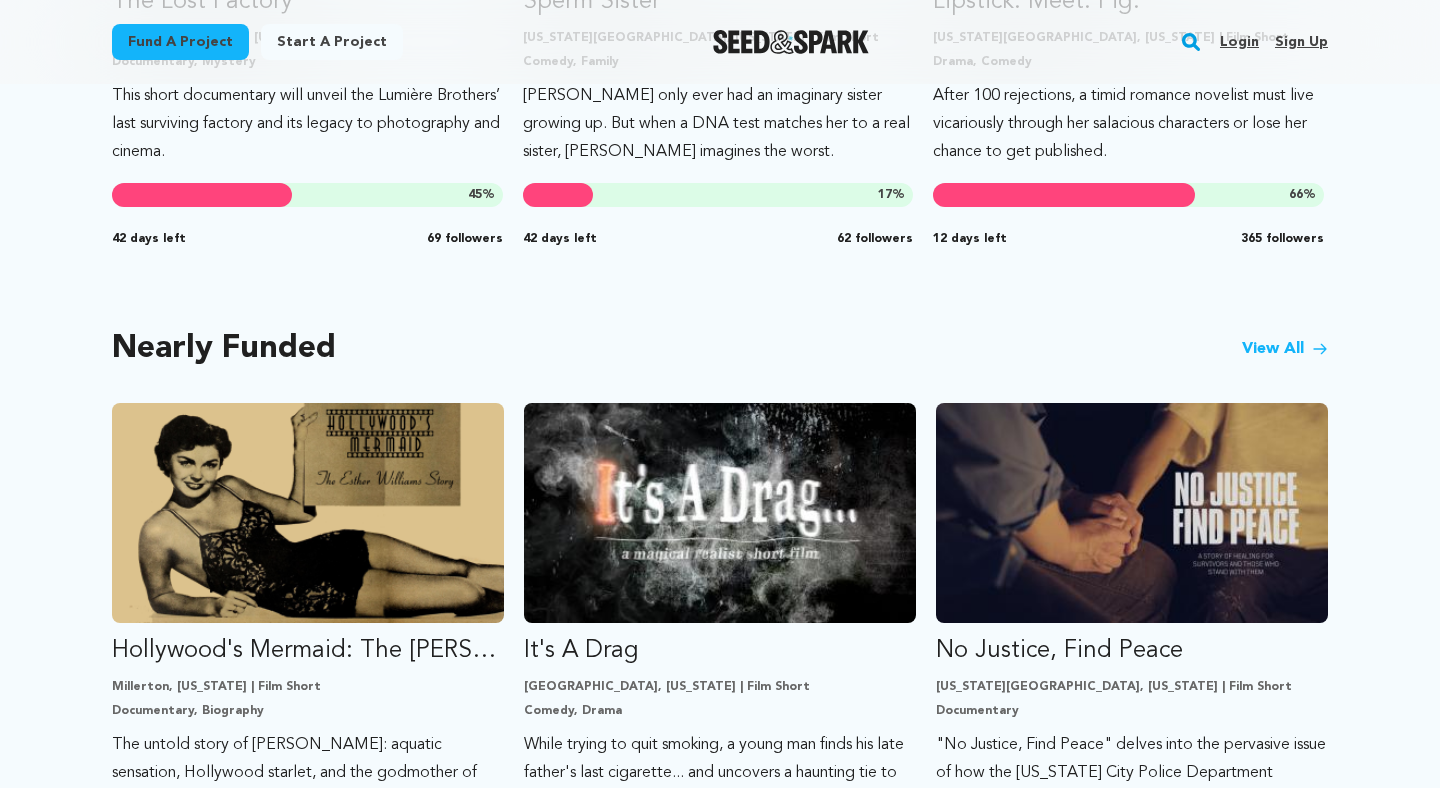 scroll, scrollTop: 1504, scrollLeft: 0, axis: vertical 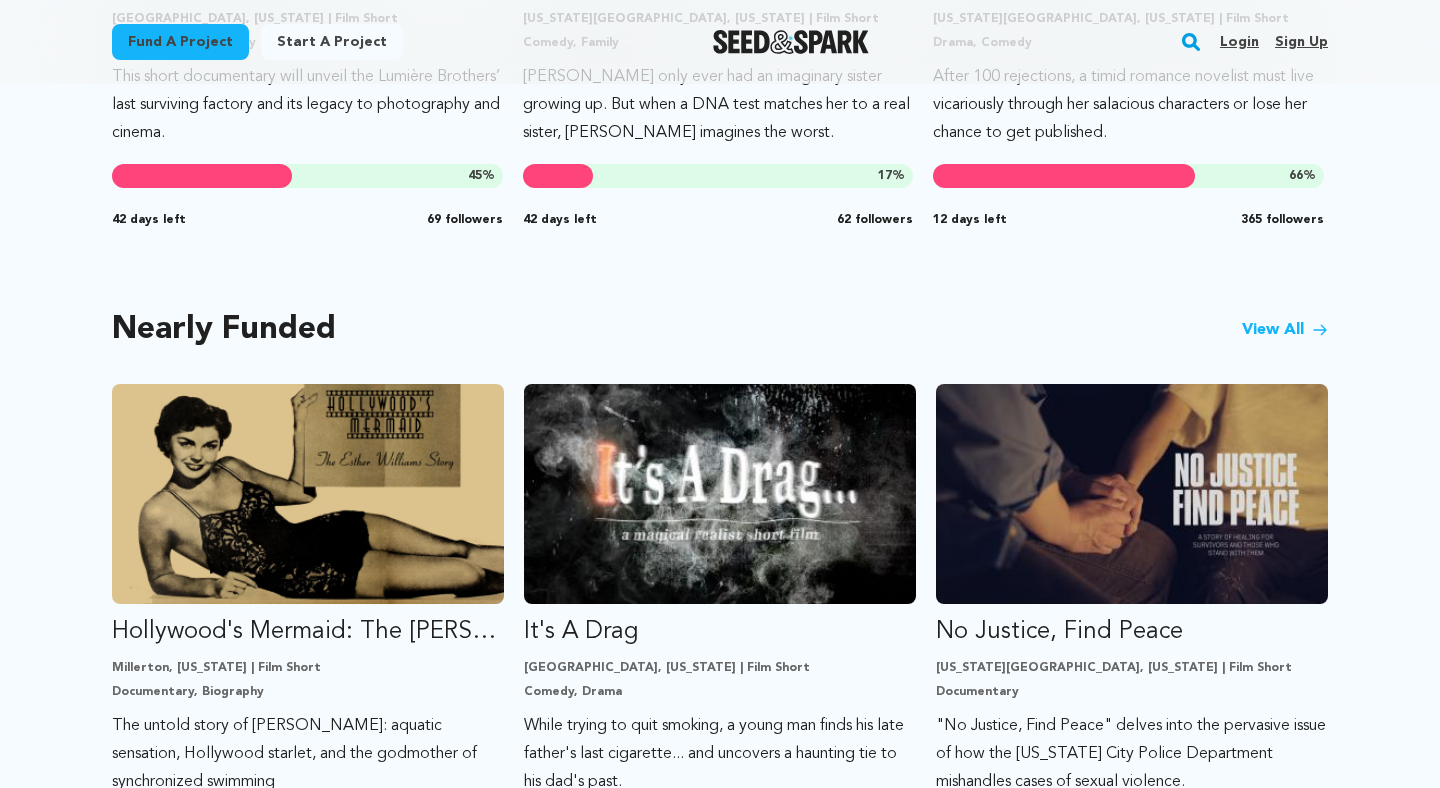click on "View All" at bounding box center (1285, 330) 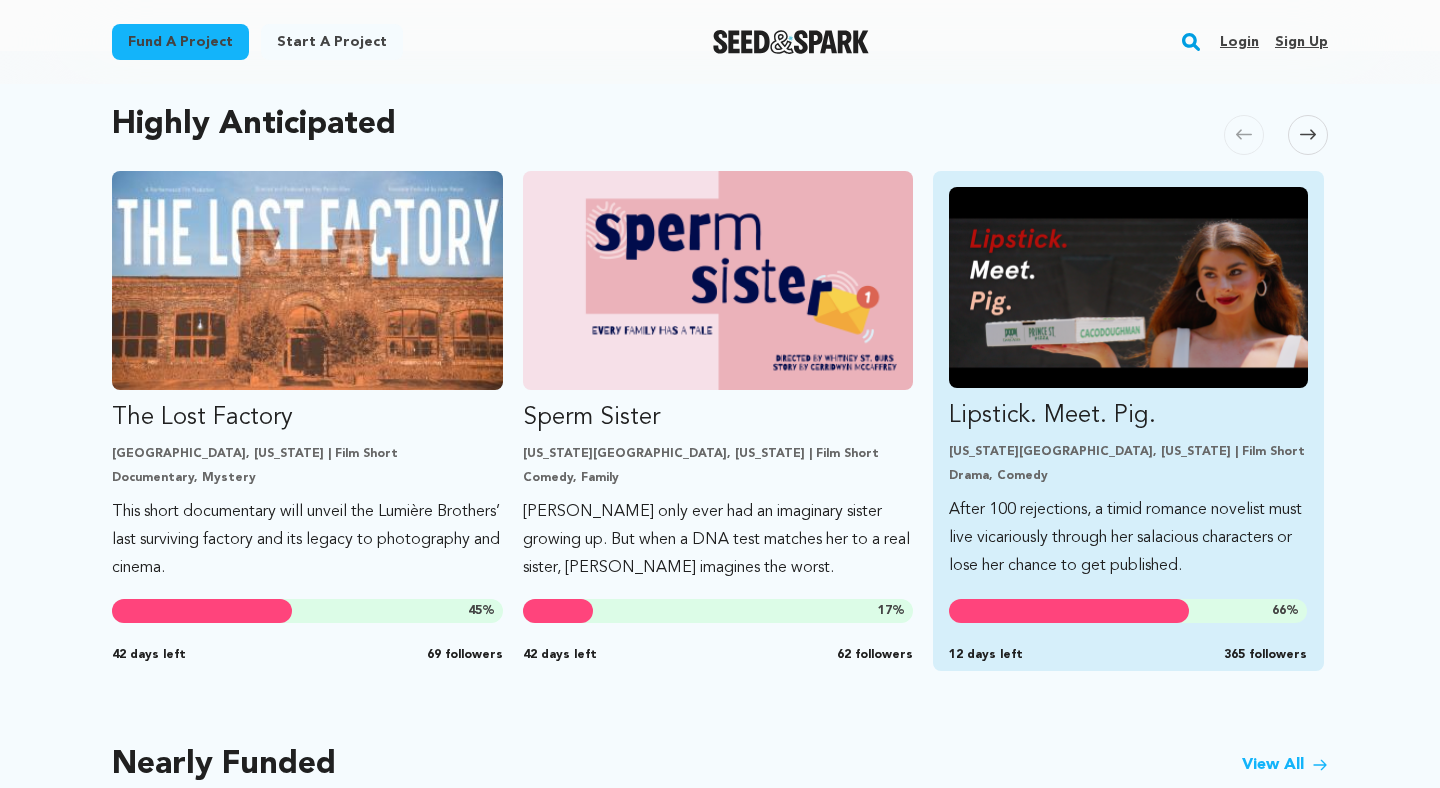 scroll, scrollTop: 901, scrollLeft: 0, axis: vertical 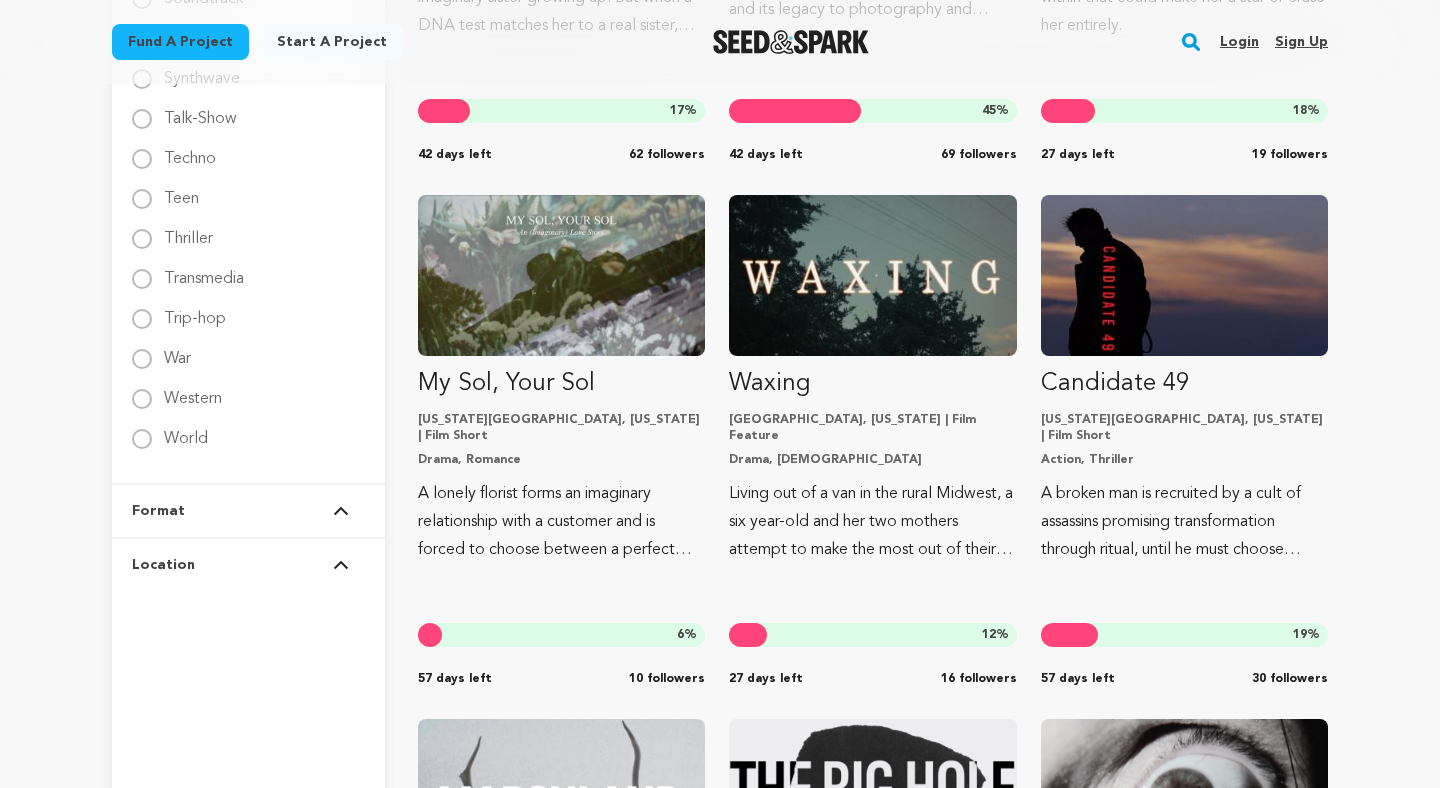 click at bounding box center (341, 511) 